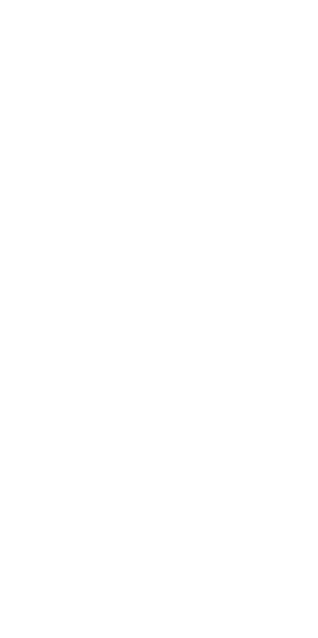 scroll, scrollTop: 0, scrollLeft: 0, axis: both 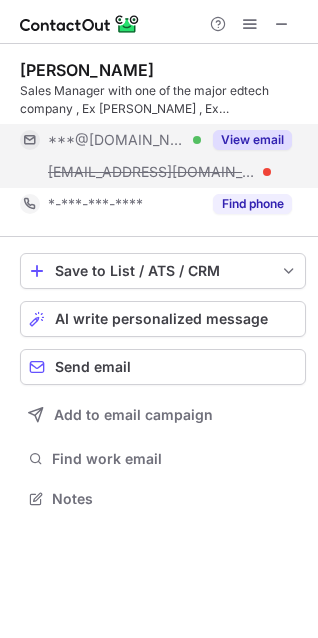 click on "View email" at bounding box center [252, 140] 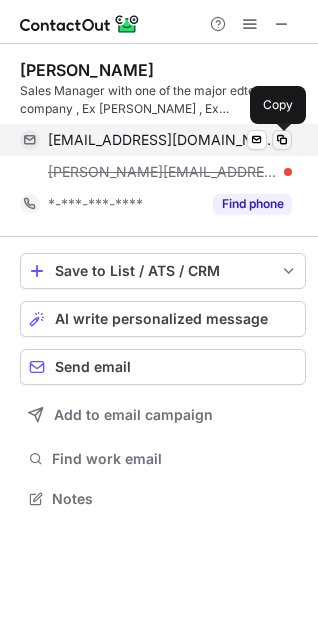 click at bounding box center [282, 140] 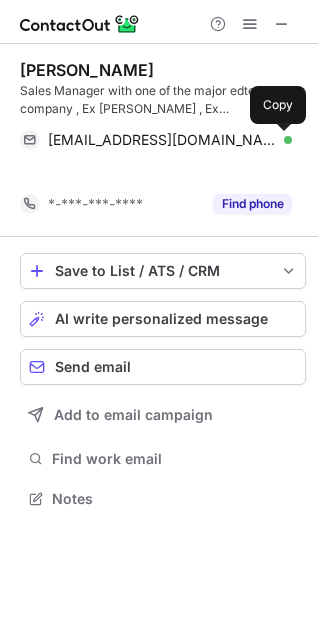 scroll, scrollTop: 452, scrollLeft: 318, axis: both 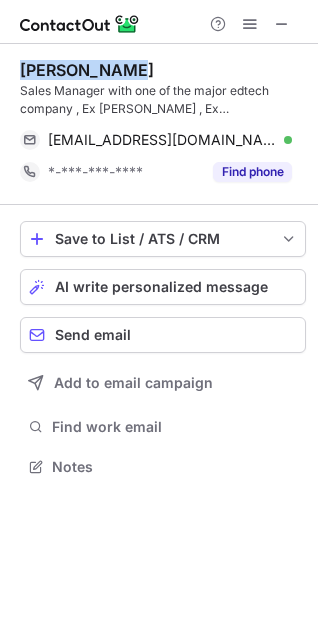 drag, startPoint x: 119, startPoint y: 68, endPoint x: 8, endPoint y: 58, distance: 111.44954 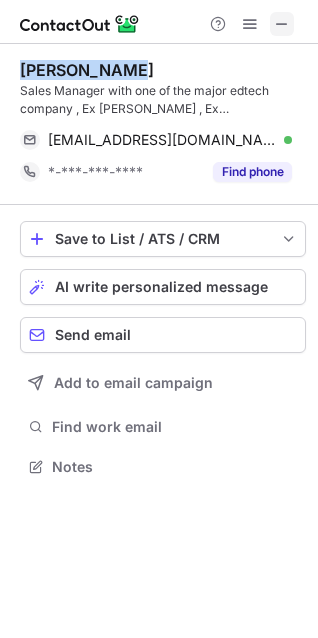 click at bounding box center (282, 24) 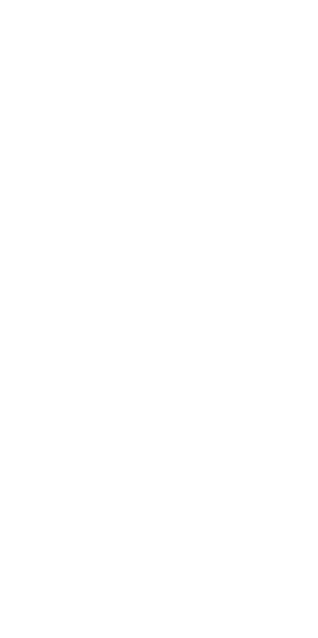 scroll, scrollTop: 0, scrollLeft: 0, axis: both 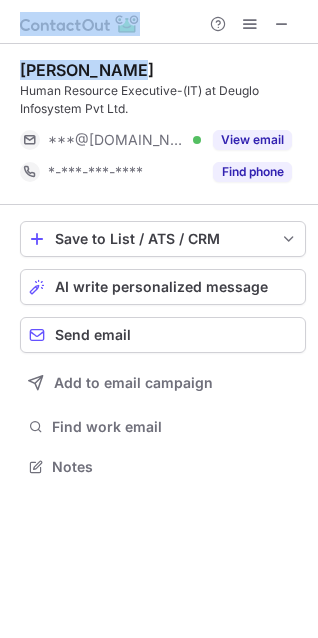 drag, startPoint x: 121, startPoint y: 71, endPoint x: -15, endPoint y: 71, distance: 136 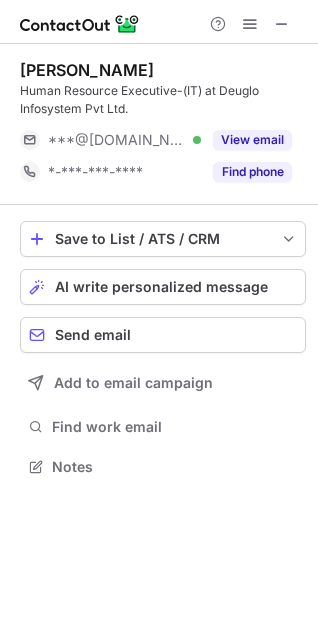 click on "Human Resource Executive-(IT) at Deuglo Infosystem Pvt Ltd." at bounding box center [163, 100] 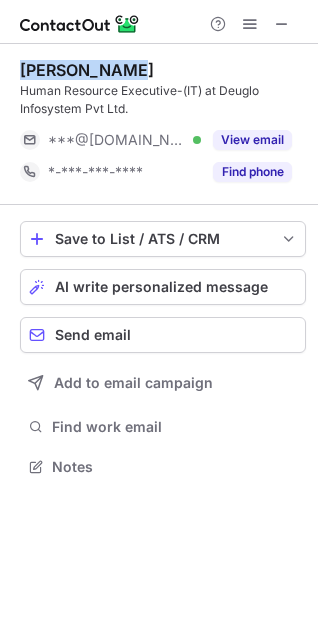 drag, startPoint x: 20, startPoint y: 74, endPoint x: 123, endPoint y: 77, distance: 103.04368 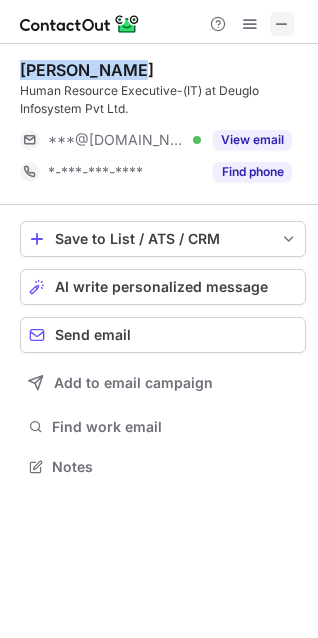 click at bounding box center (282, 24) 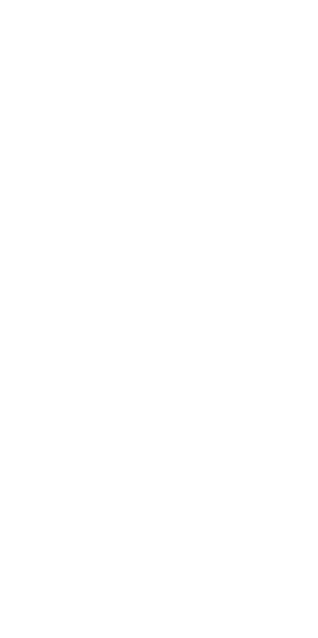 scroll, scrollTop: 0, scrollLeft: 0, axis: both 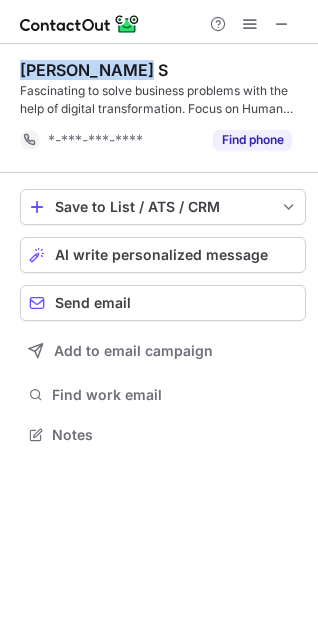 drag, startPoint x: 150, startPoint y: 72, endPoint x: 19, endPoint y: 71, distance: 131.00381 